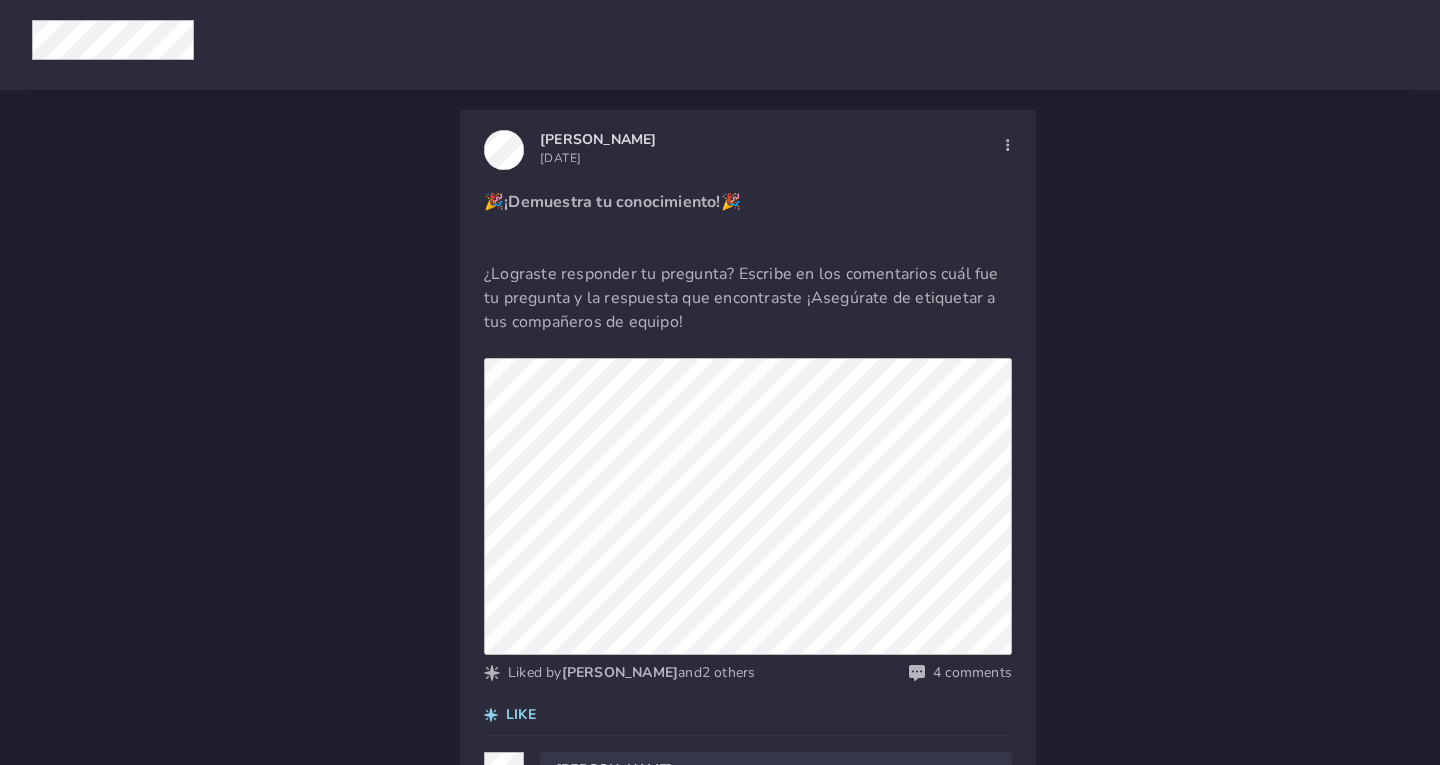 scroll, scrollTop: 0, scrollLeft: 0, axis: both 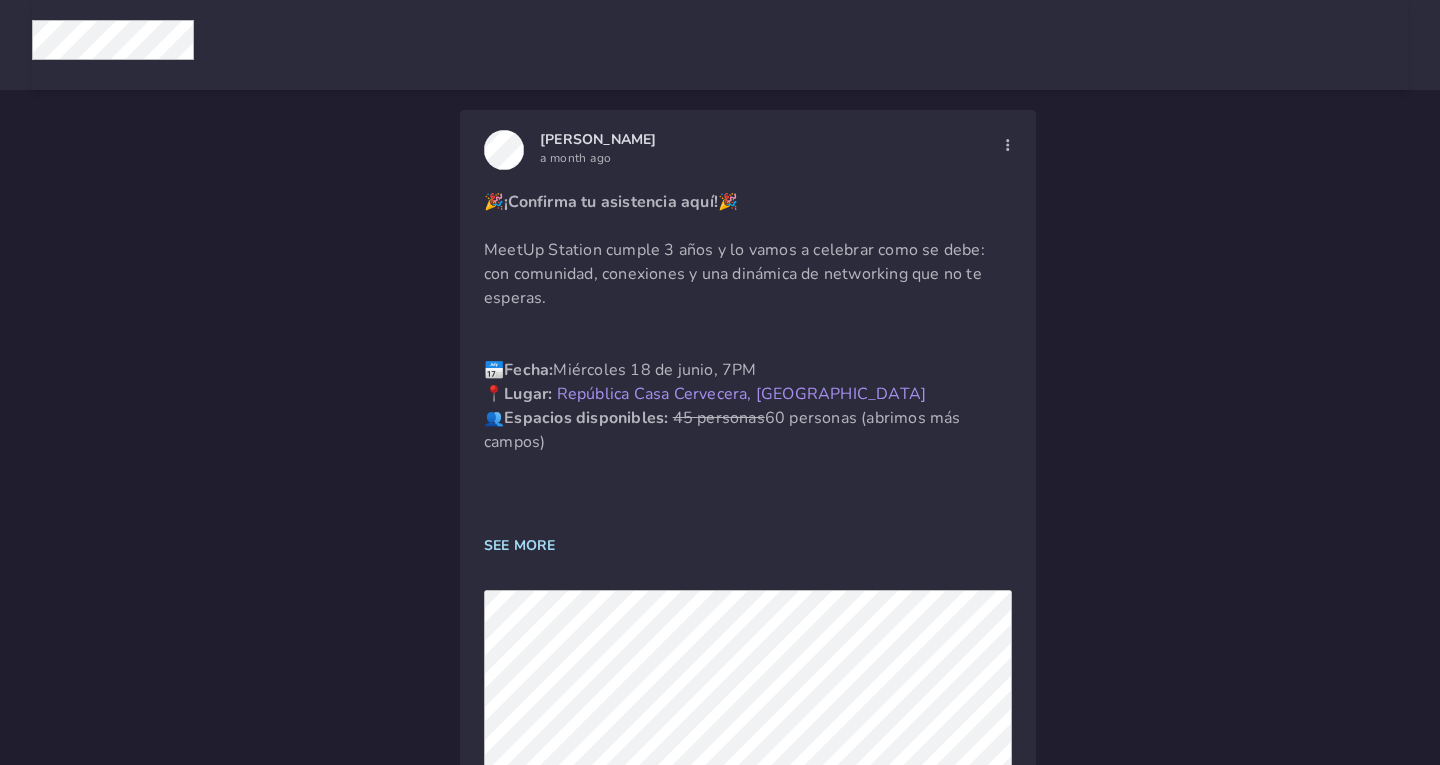 click on "SEE MORE" 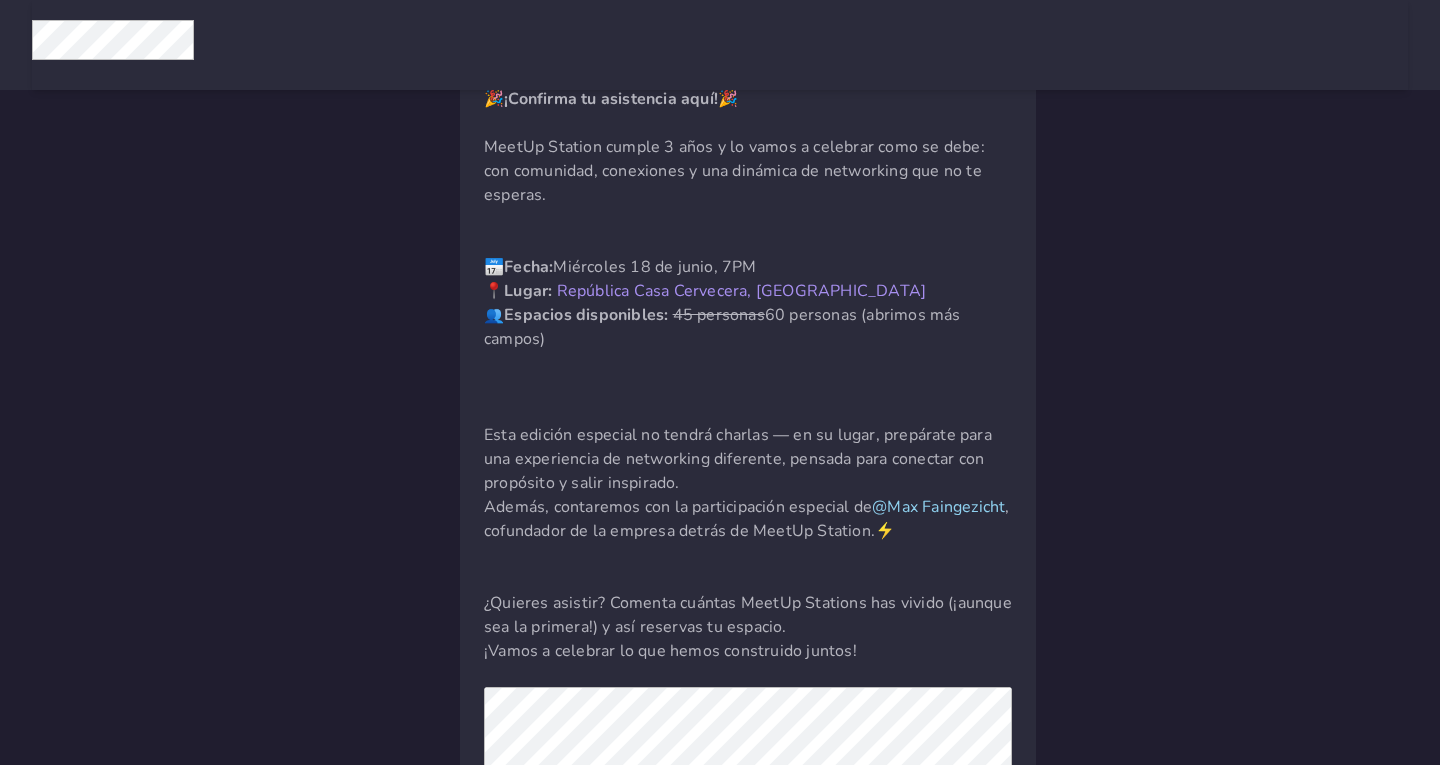 scroll, scrollTop: 100, scrollLeft: 0, axis: vertical 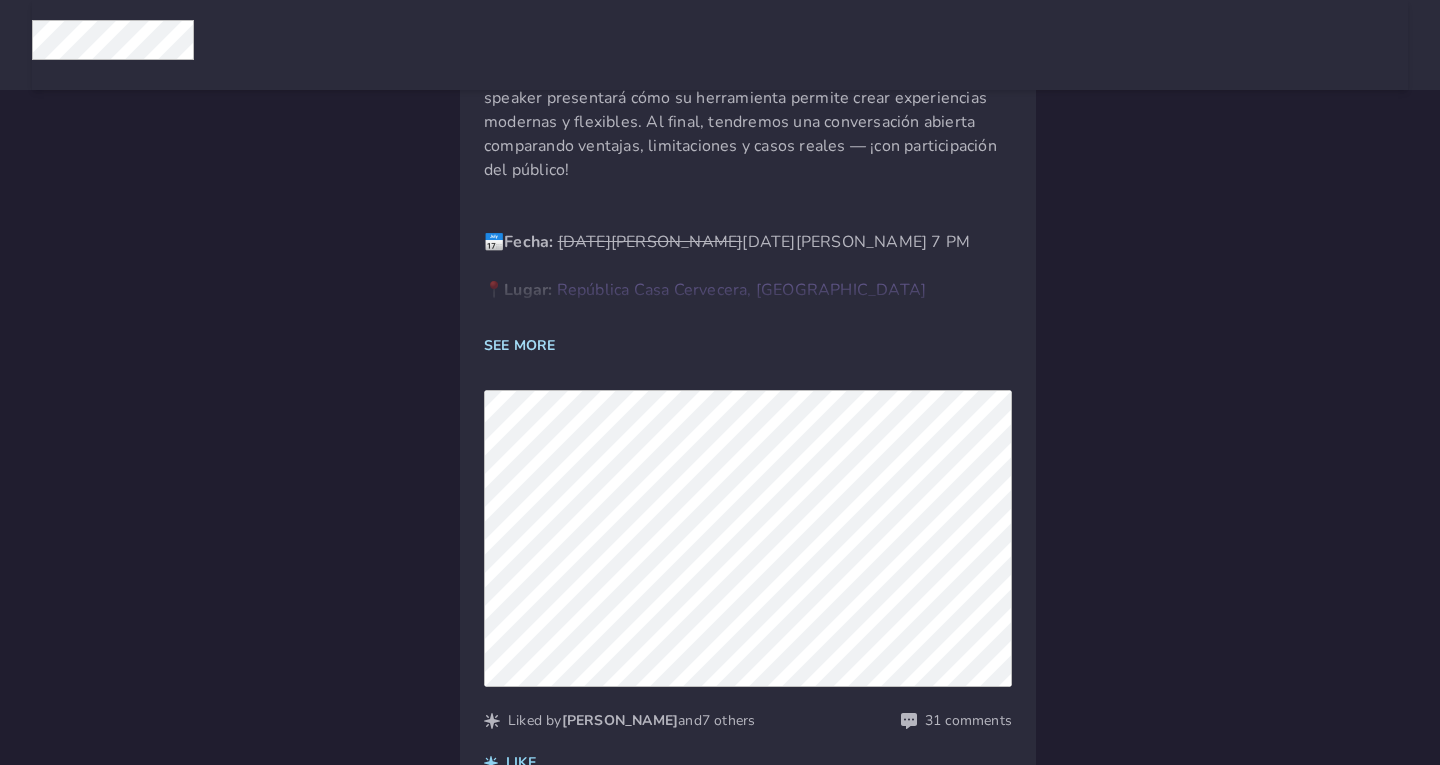 click on "SEE MORE" 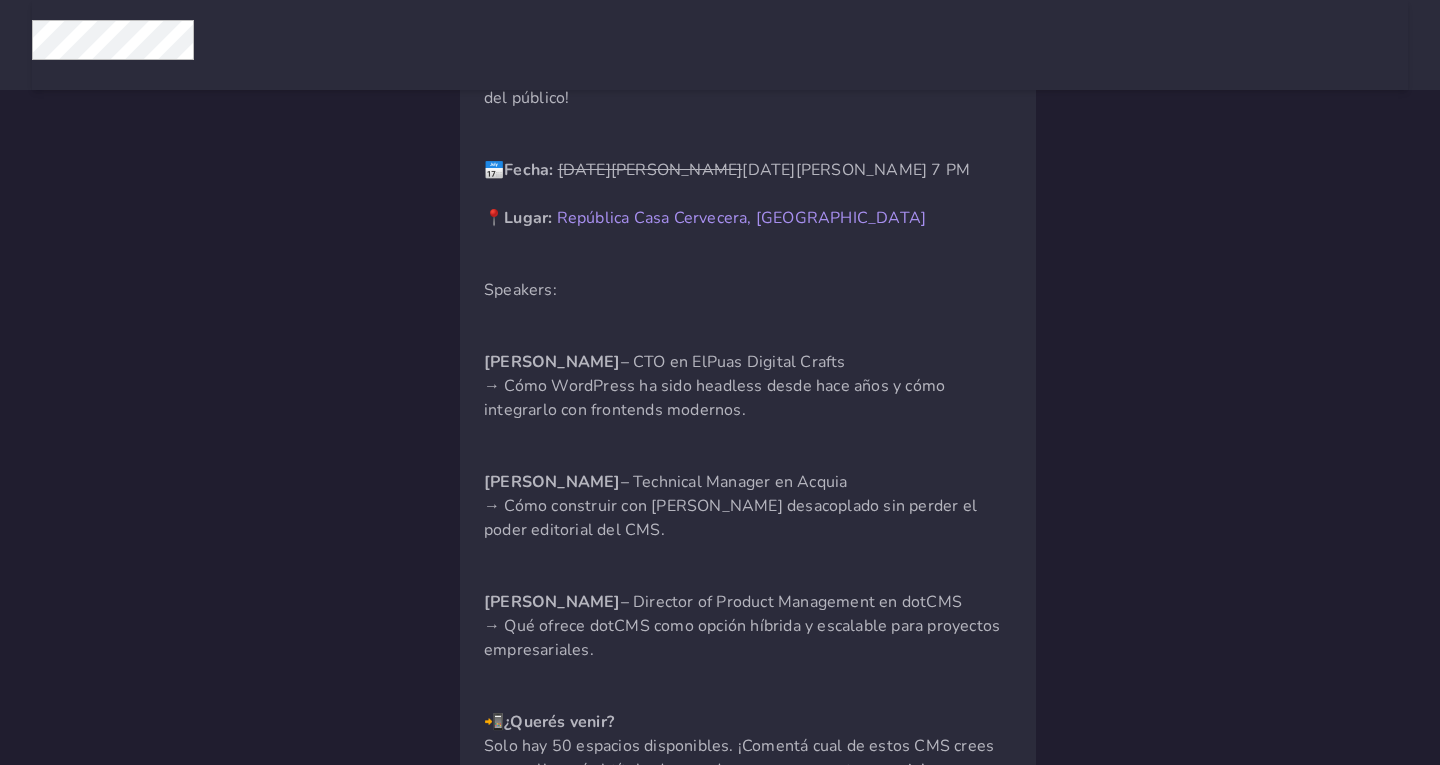 scroll, scrollTop: 600, scrollLeft: 0, axis: vertical 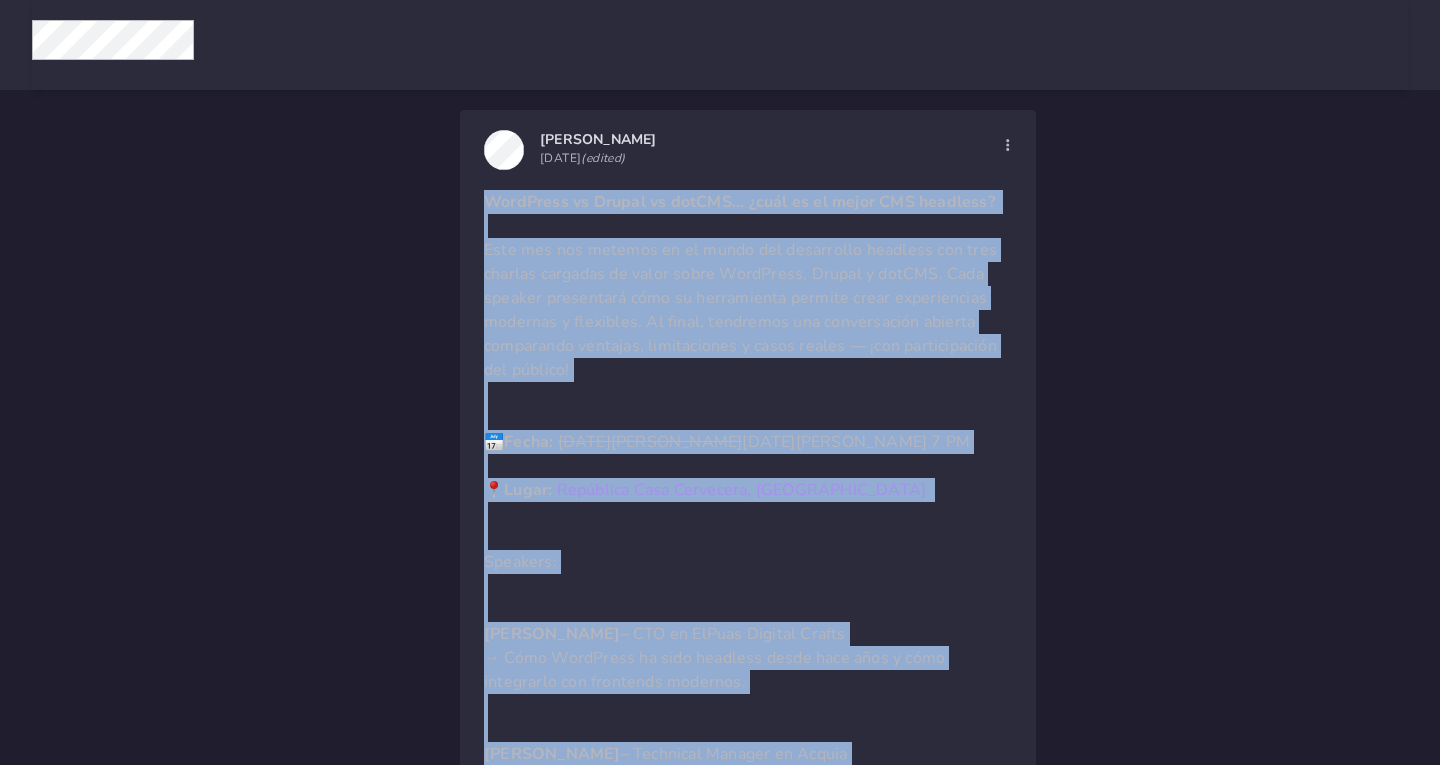 drag, startPoint x: 937, startPoint y: 438, endPoint x: 421, endPoint y: 196, distance: 569.9298 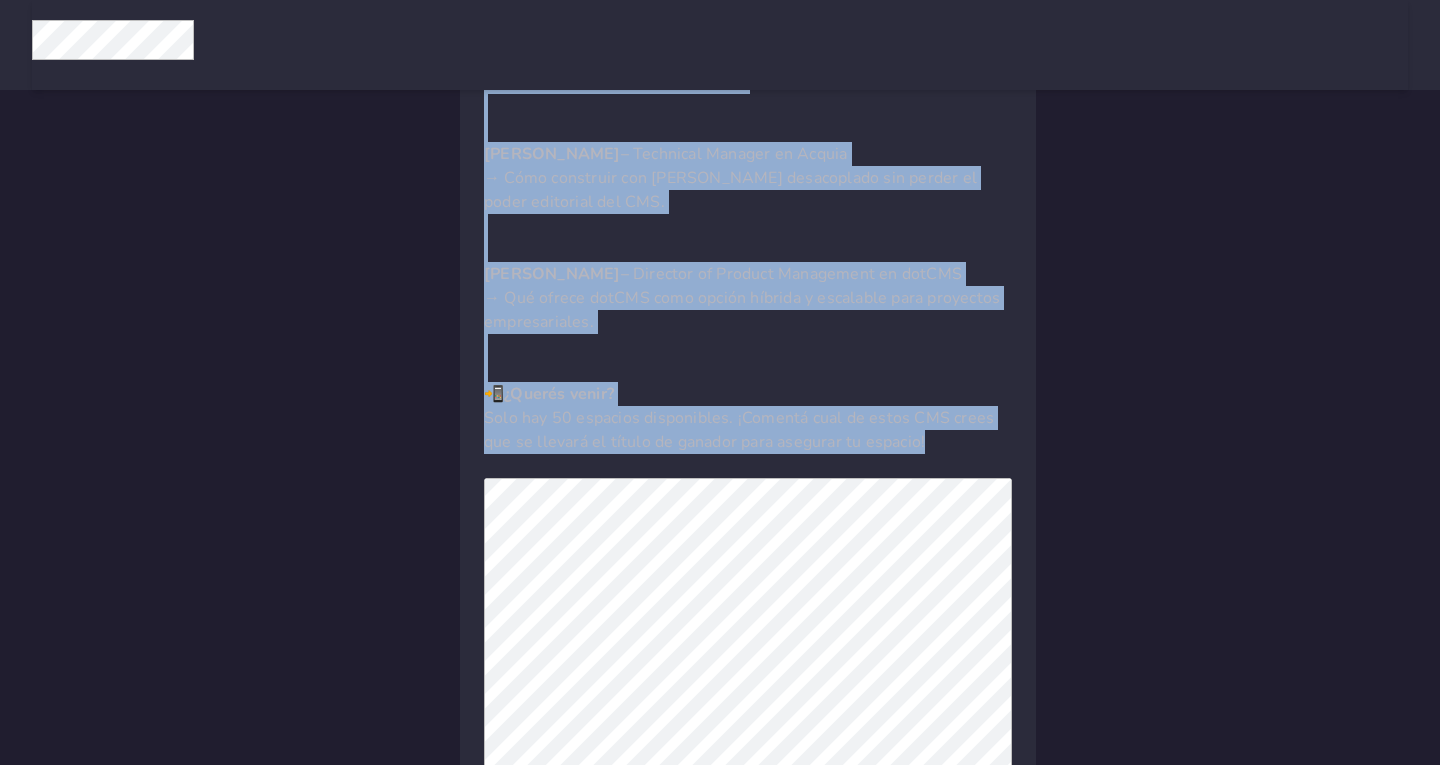 scroll, scrollTop: 0, scrollLeft: 0, axis: both 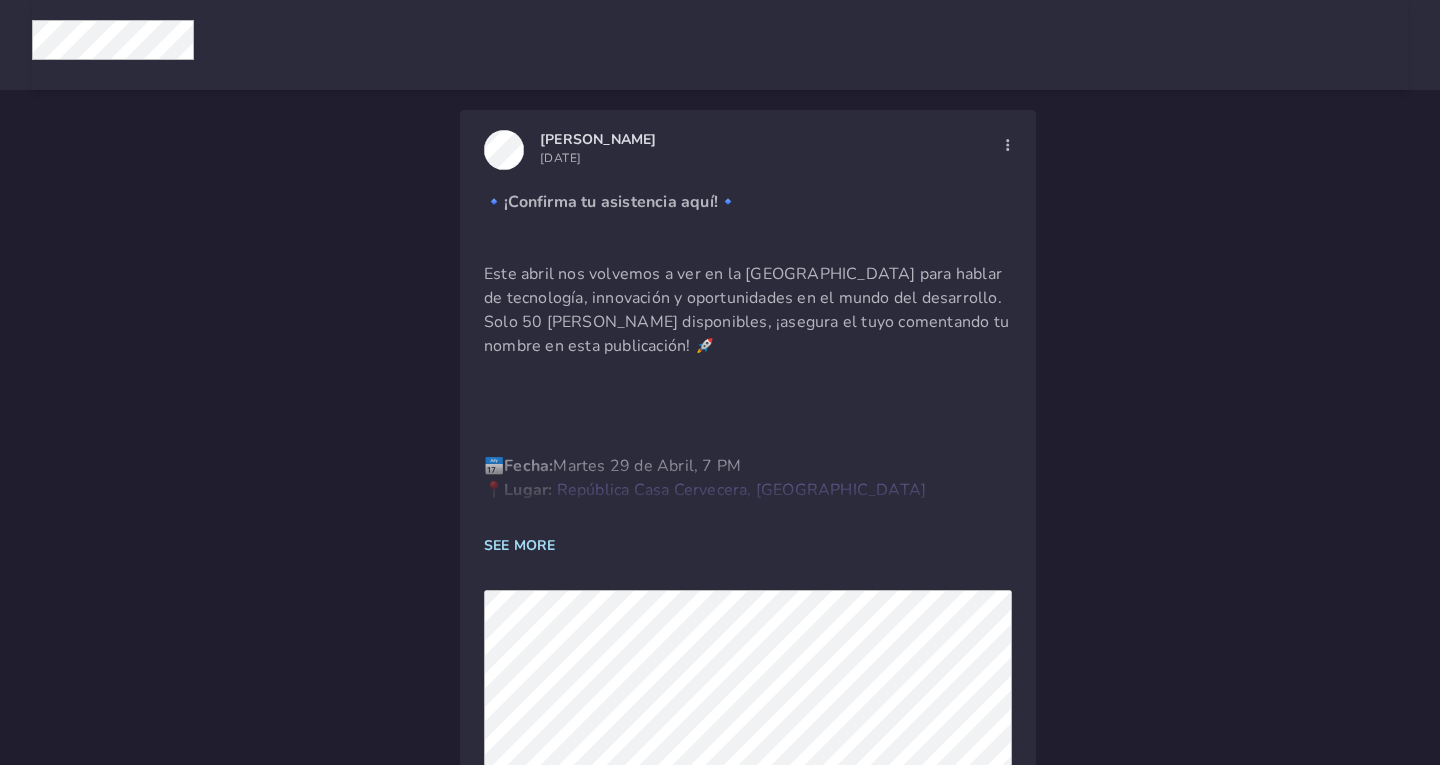 click on "SEE MORE" 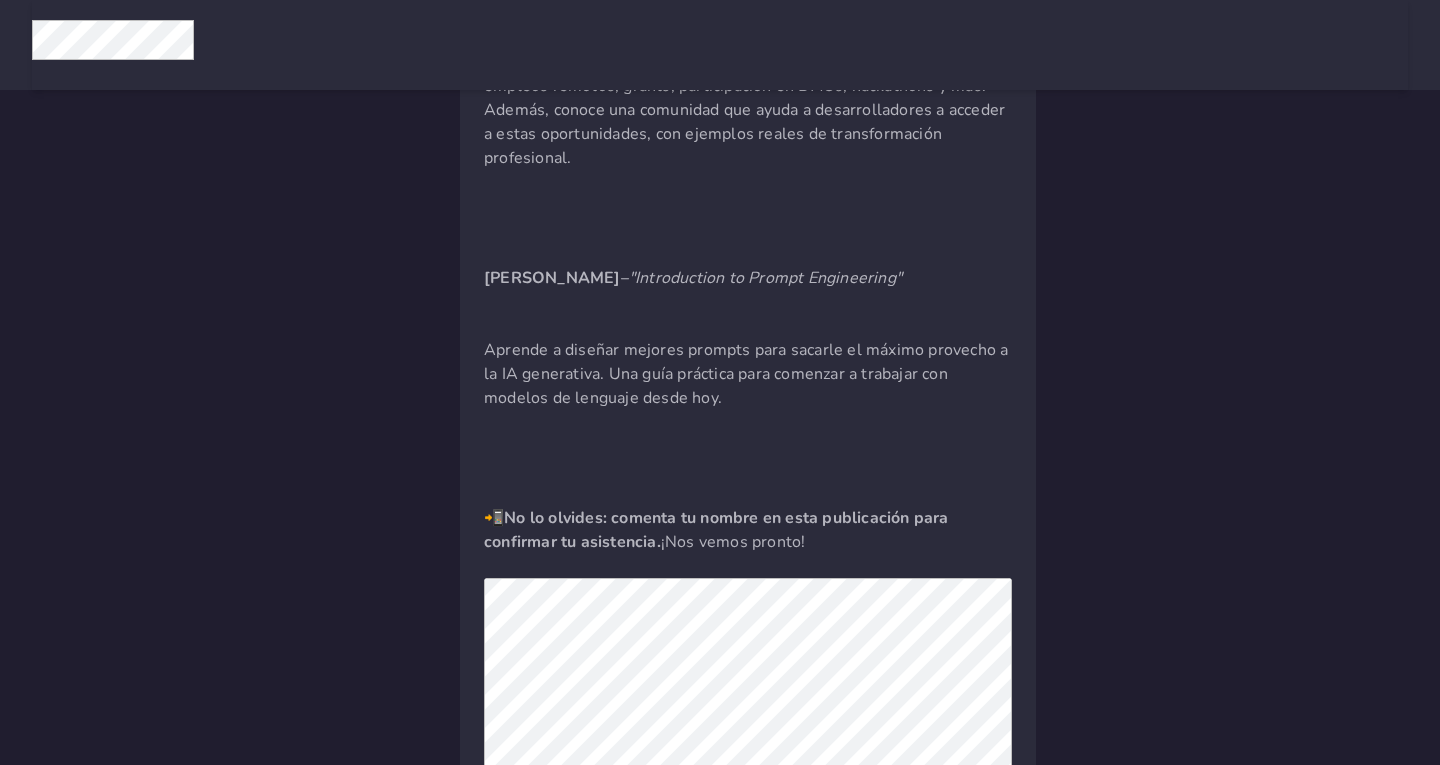 scroll, scrollTop: 600, scrollLeft: 0, axis: vertical 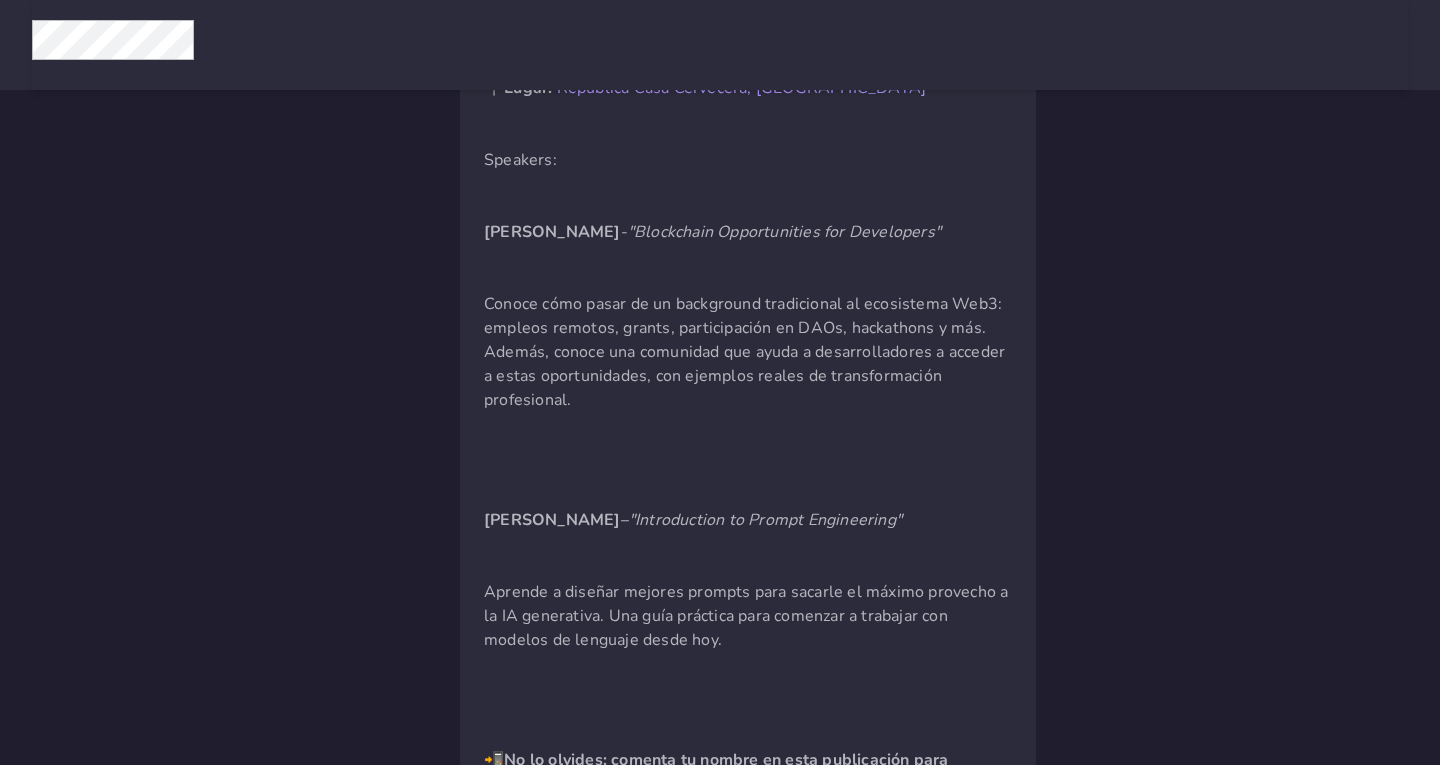 drag, startPoint x: 826, startPoint y: 592, endPoint x: 957, endPoint y: 447, distance: 195.41238 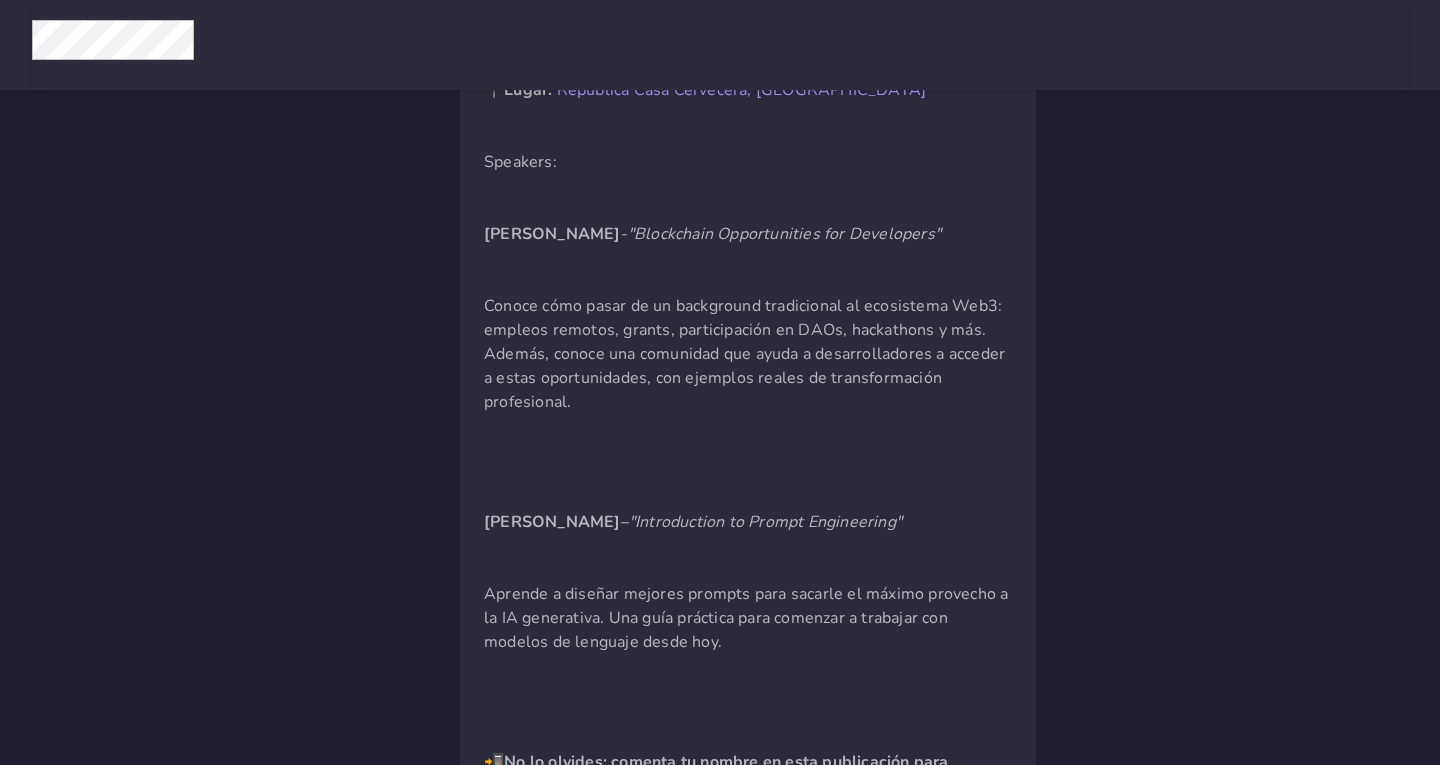 drag, startPoint x: 823, startPoint y: 639, endPoint x: 825, endPoint y: 663, distance: 24.083189 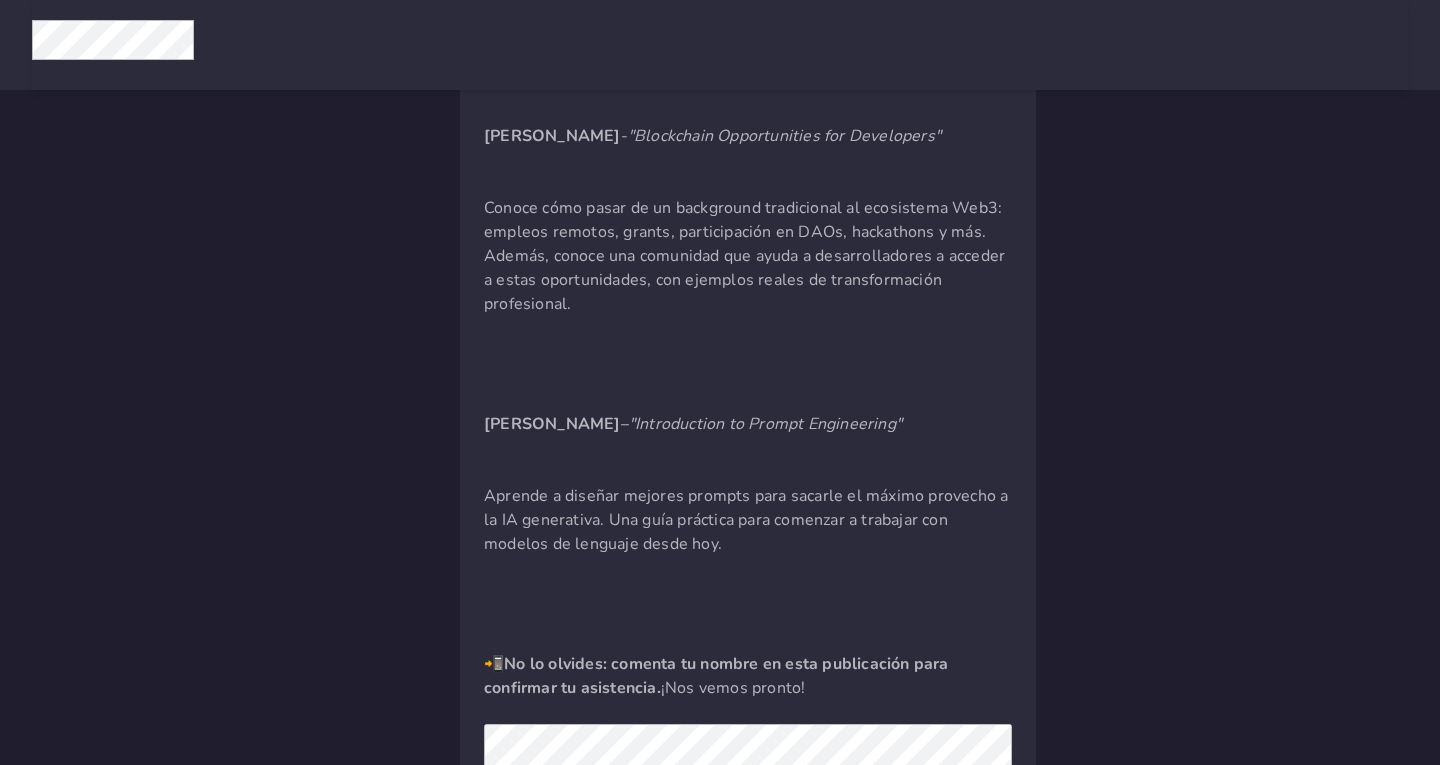 scroll, scrollTop: 500, scrollLeft: 0, axis: vertical 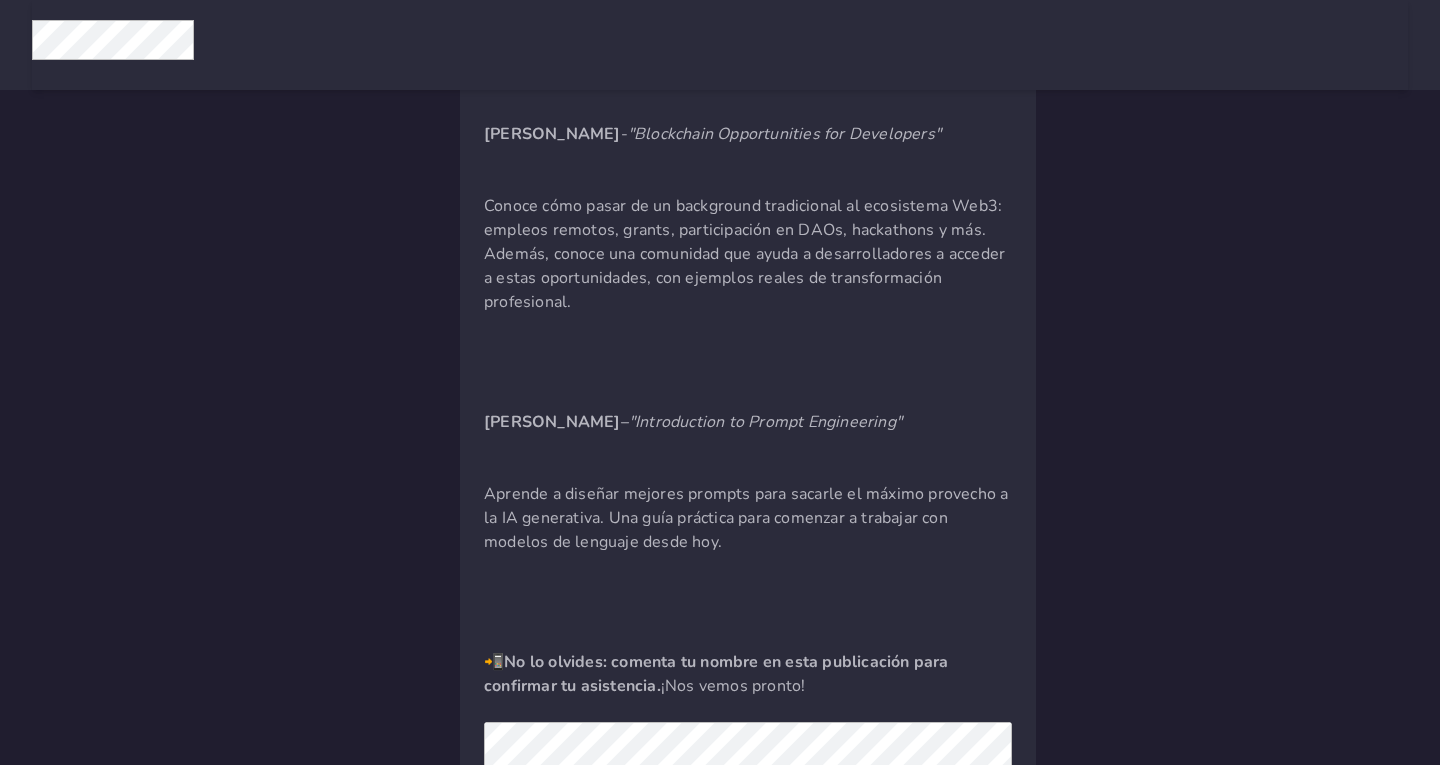 click on "🔹  ¡Confirma tu asistencia aquí!  🔹   Este abril nos volvemos a ver en la República Cervecera para hablar de tecnología, innovación y oportunidades en el mundo del desarrollo. Solo 50 campos disponibles, ¡asegura el tuyo comentando tu nombre en esta publicación! 🚀 📅  Fecha:  Martes 29 de Abril, 7 PM   📍  Lugar:   República Casa Cervecera, Sabana    Speakers: Daniel Bejarano  -  "Blockchain Opportunities for Developers" Conoce cómo pasar de un background tradicional al ecosistema Web3: empleos remotos, grants, participación en DAOs, hackathons y más. Además, conoce una comunidad que ayuda a desarrolladores a acceder a estas oportunidades, con ejemplos reales de transformación profesional. Oscar Vindas  –  "Introduction to Prompt Engineering" Aprende a diseñar mejores prompts para sacarle el máximo provecho a la IA generativa. Una guía práctica para comenzar a trabajar con modelos de lenguaje desde hoy. 📲   ¡Nos vemos pronto!" 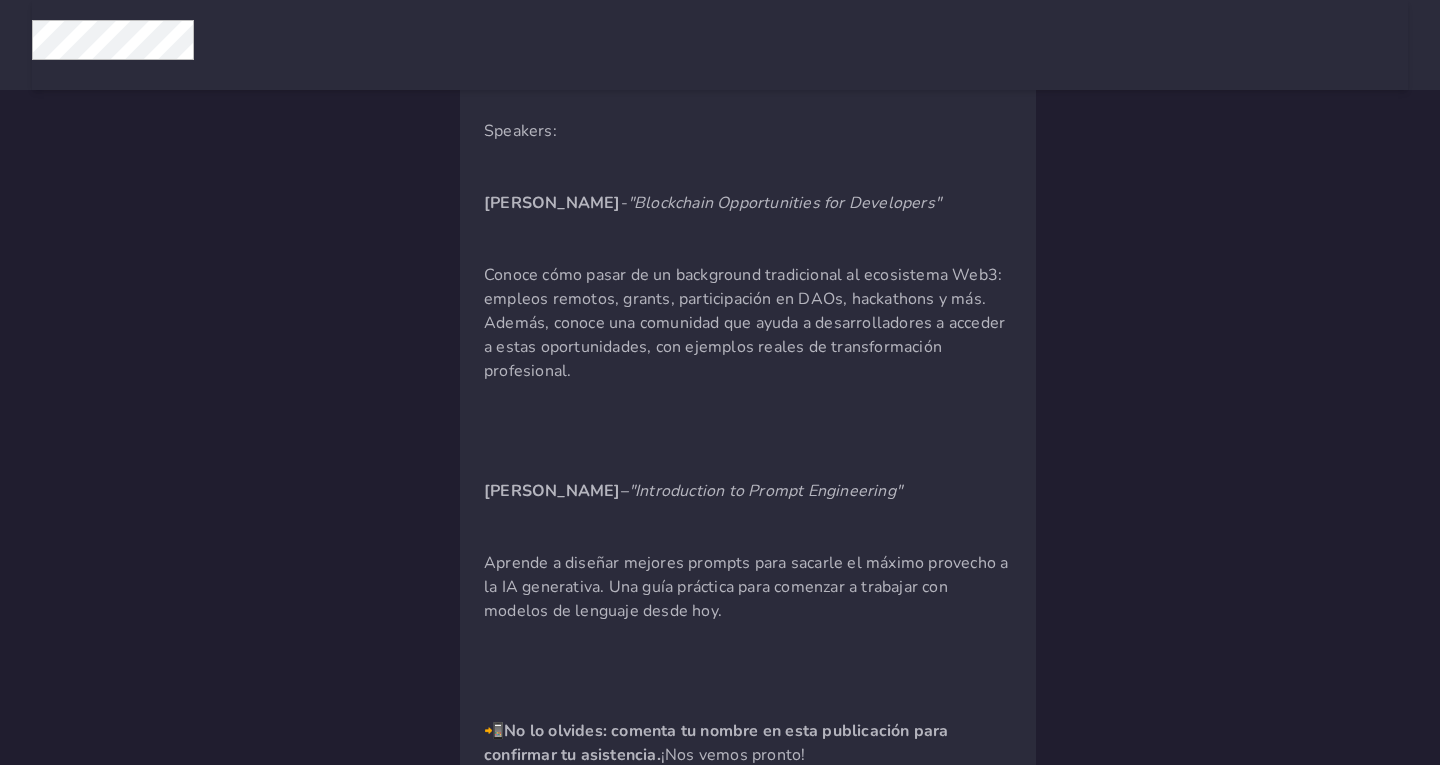 scroll, scrollTop: 0, scrollLeft: 0, axis: both 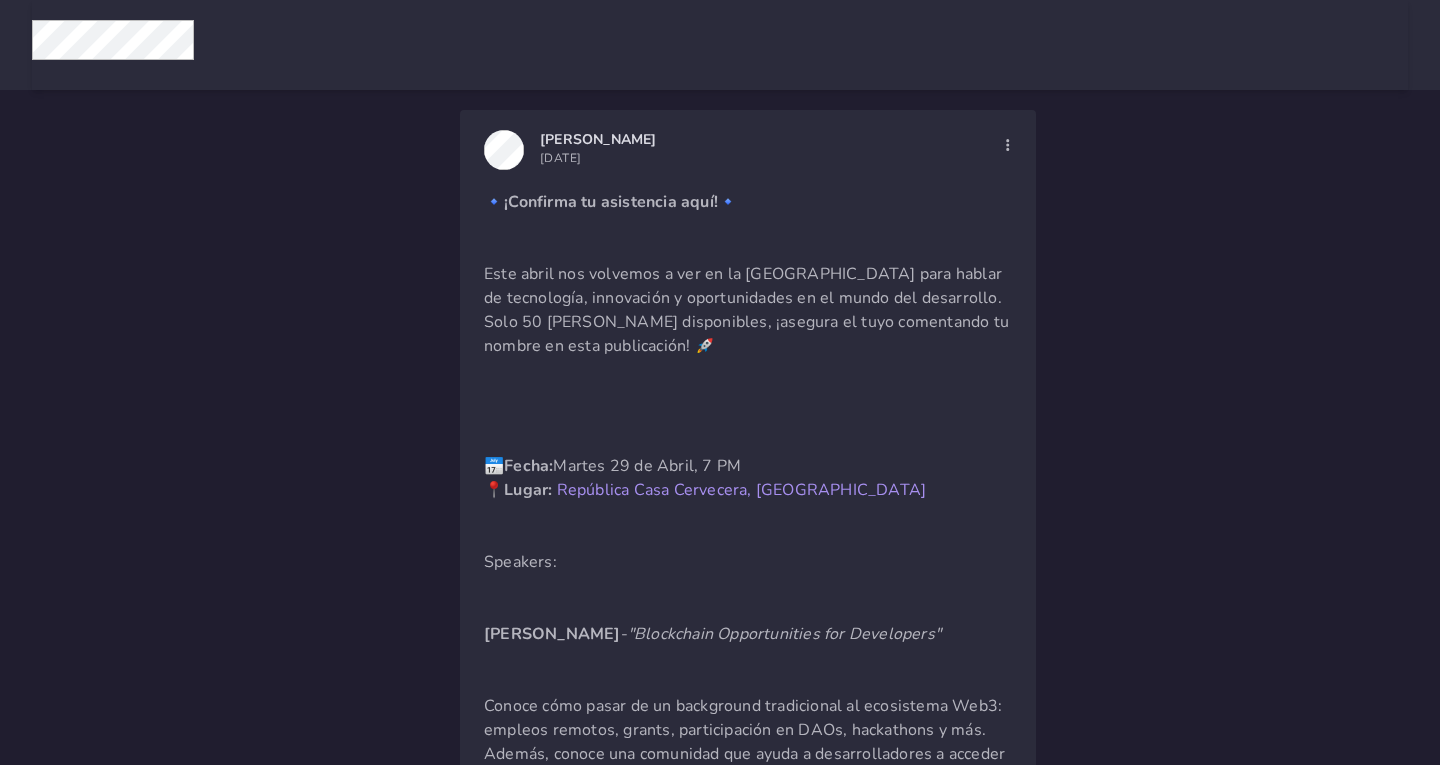 drag, startPoint x: 823, startPoint y: 682, endPoint x: 467, endPoint y: 196, distance: 602.43835 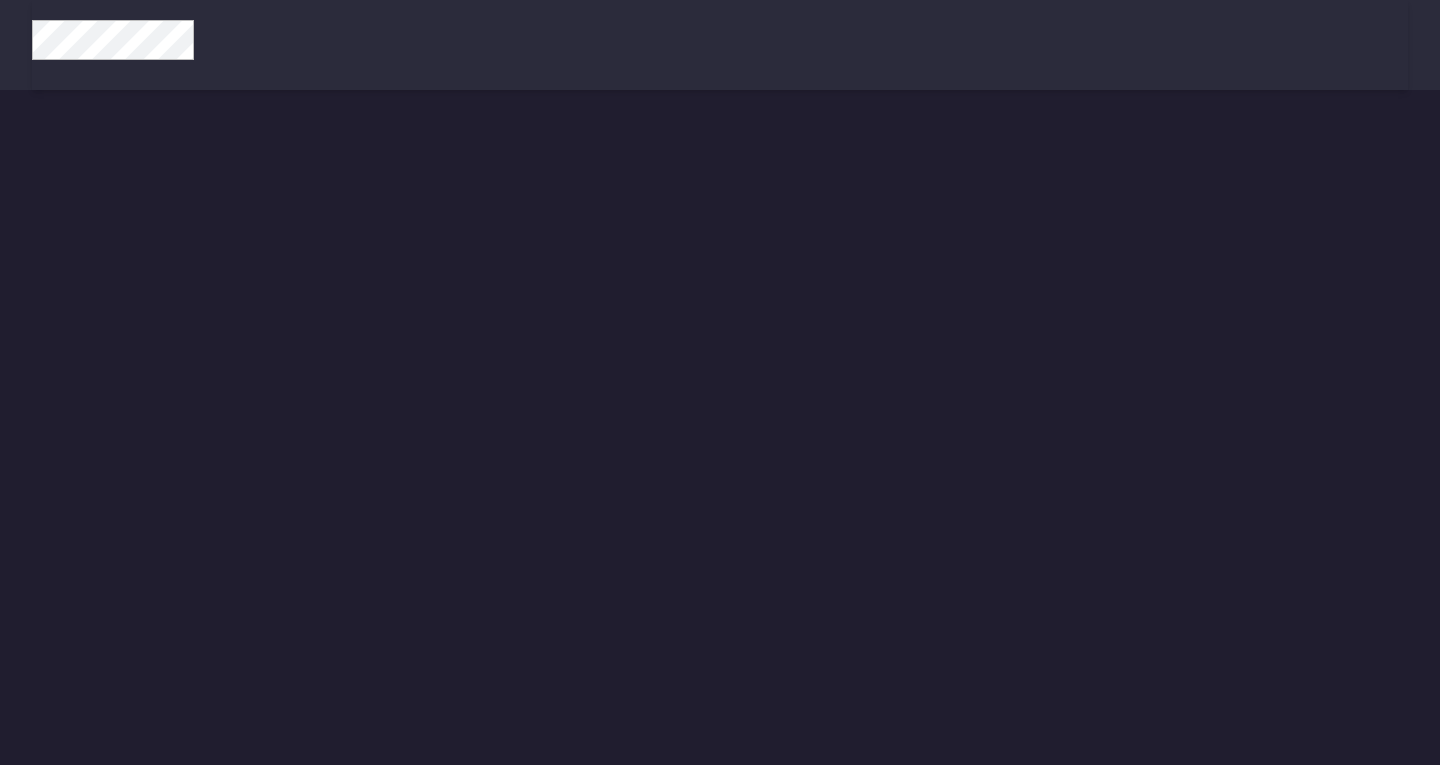 scroll, scrollTop: 0, scrollLeft: 0, axis: both 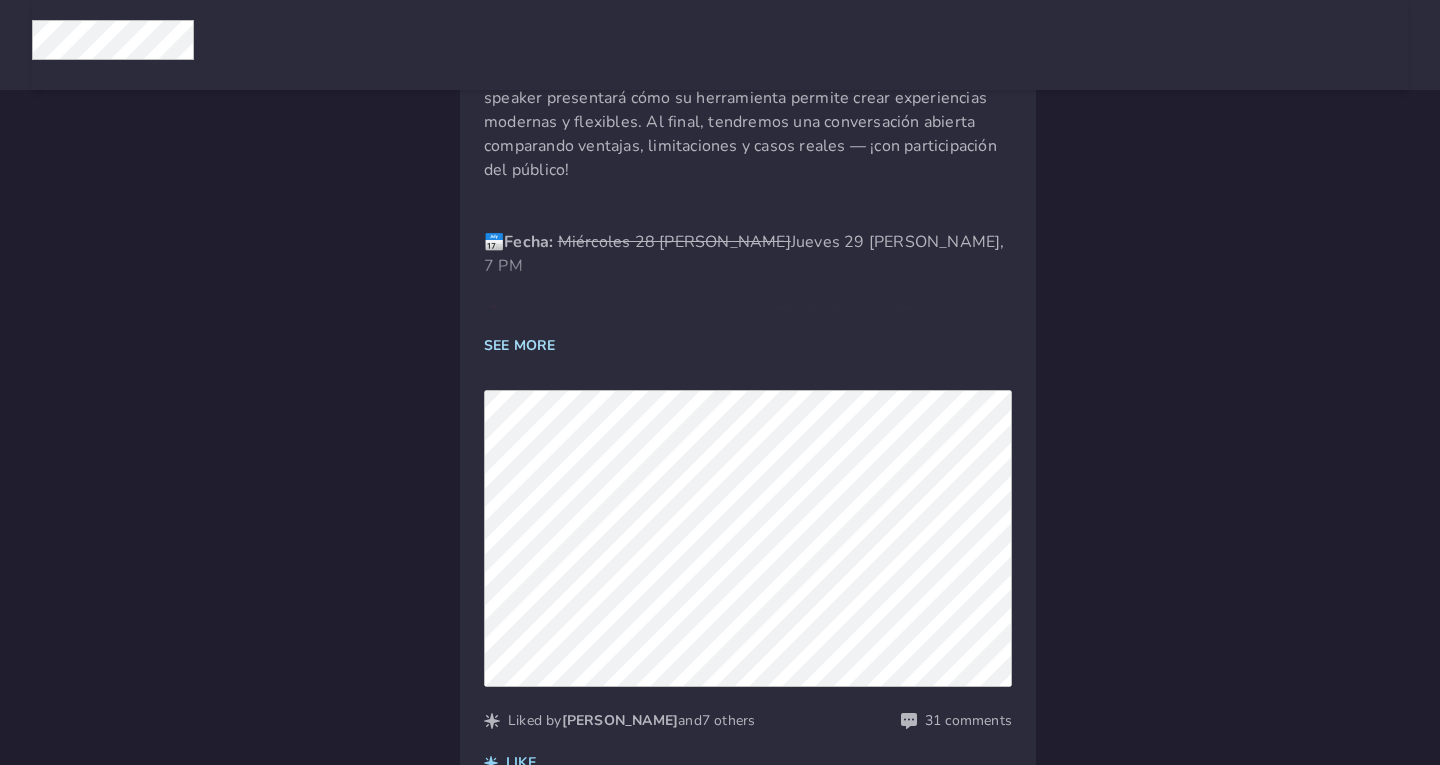 click on "SEE MORE" 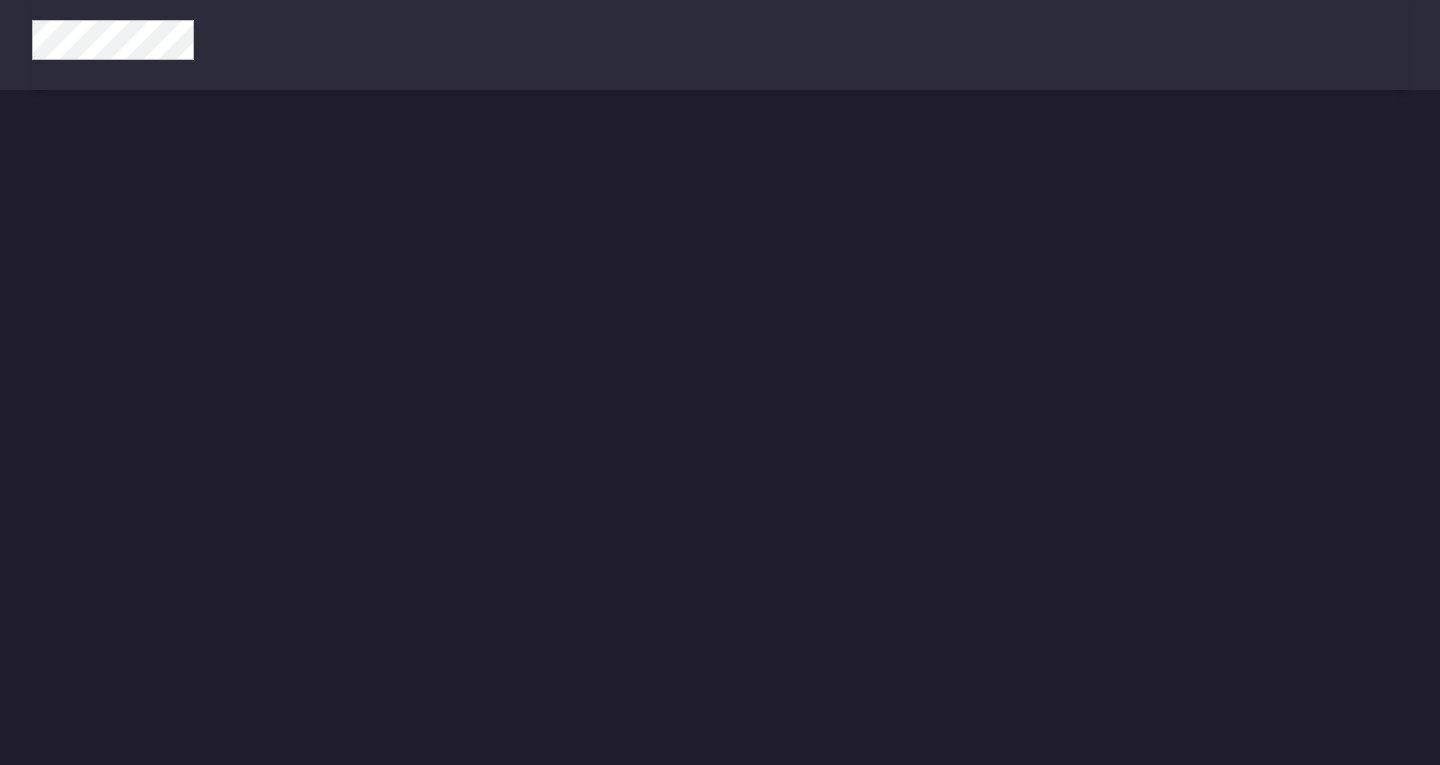 scroll, scrollTop: 0, scrollLeft: 0, axis: both 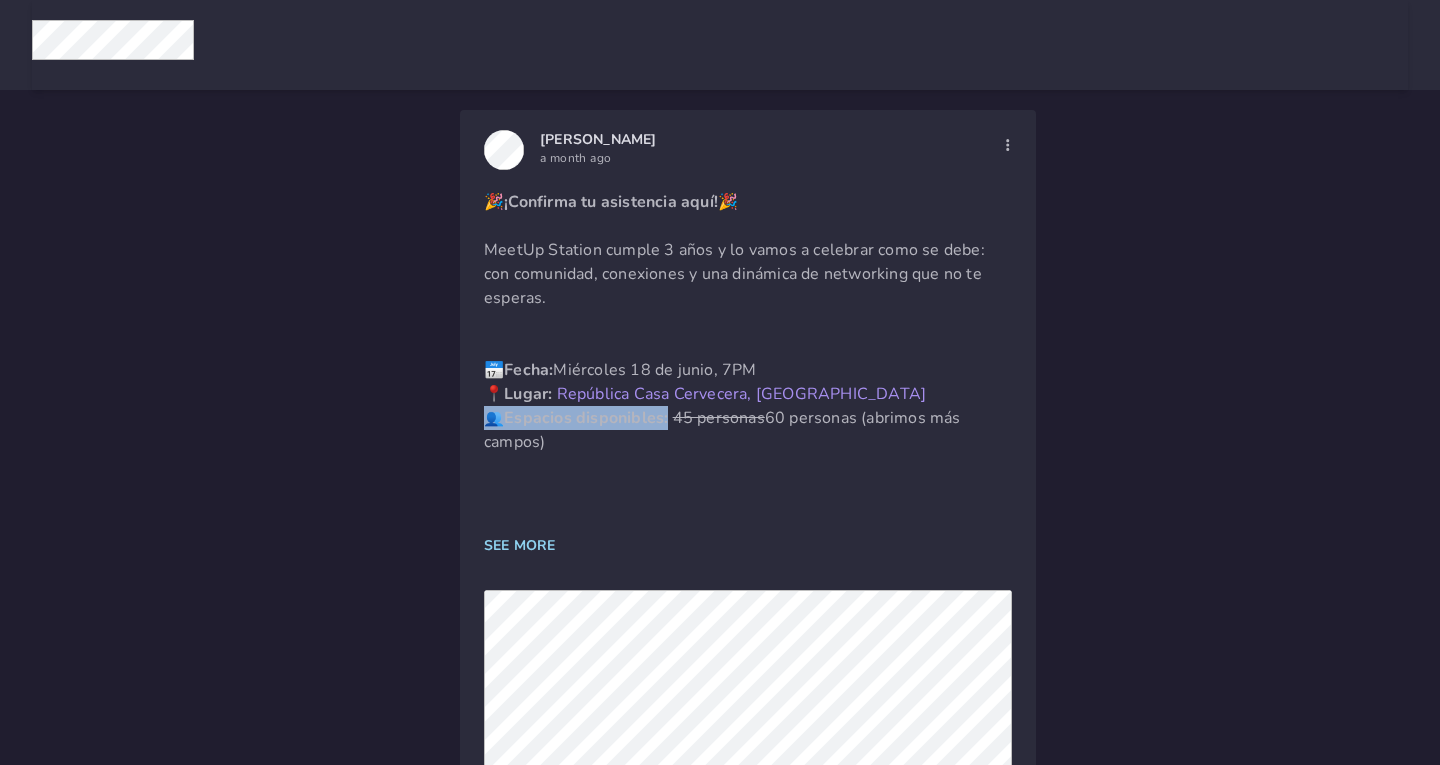 drag, startPoint x: 479, startPoint y: 412, endPoint x: 665, endPoint y: 421, distance: 186.21762 